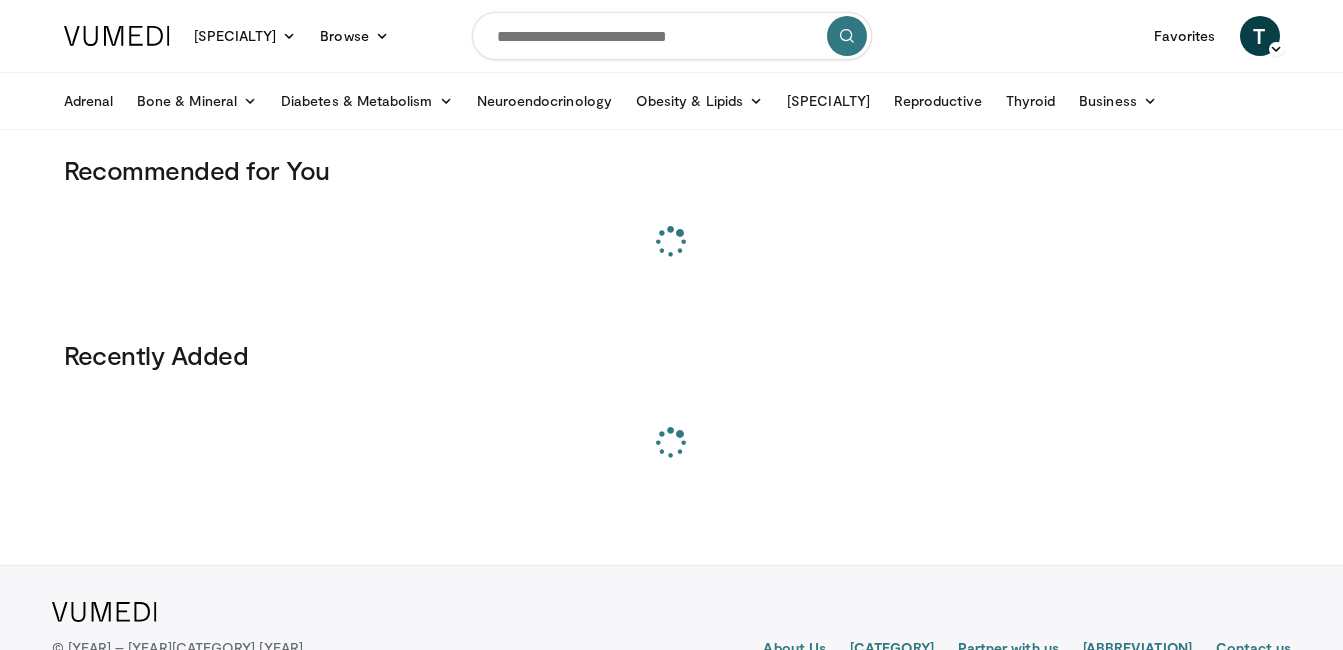 scroll, scrollTop: 0, scrollLeft: 0, axis: both 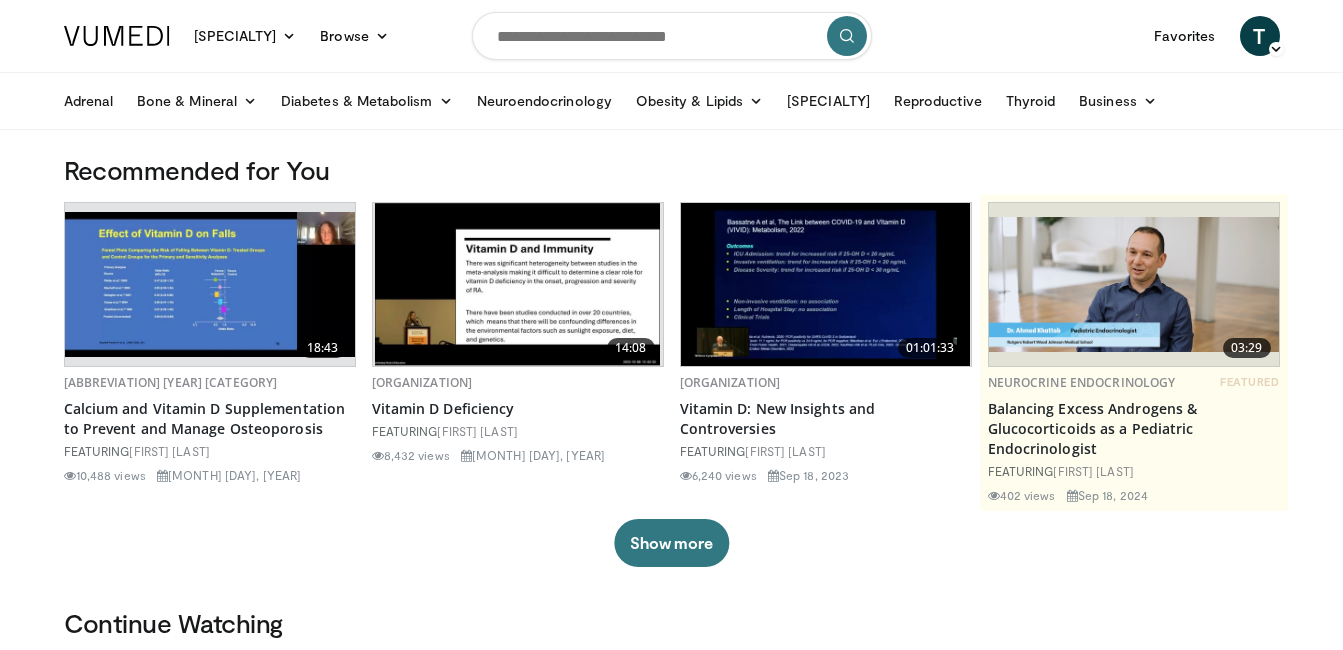 click at bounding box center (672, 36) 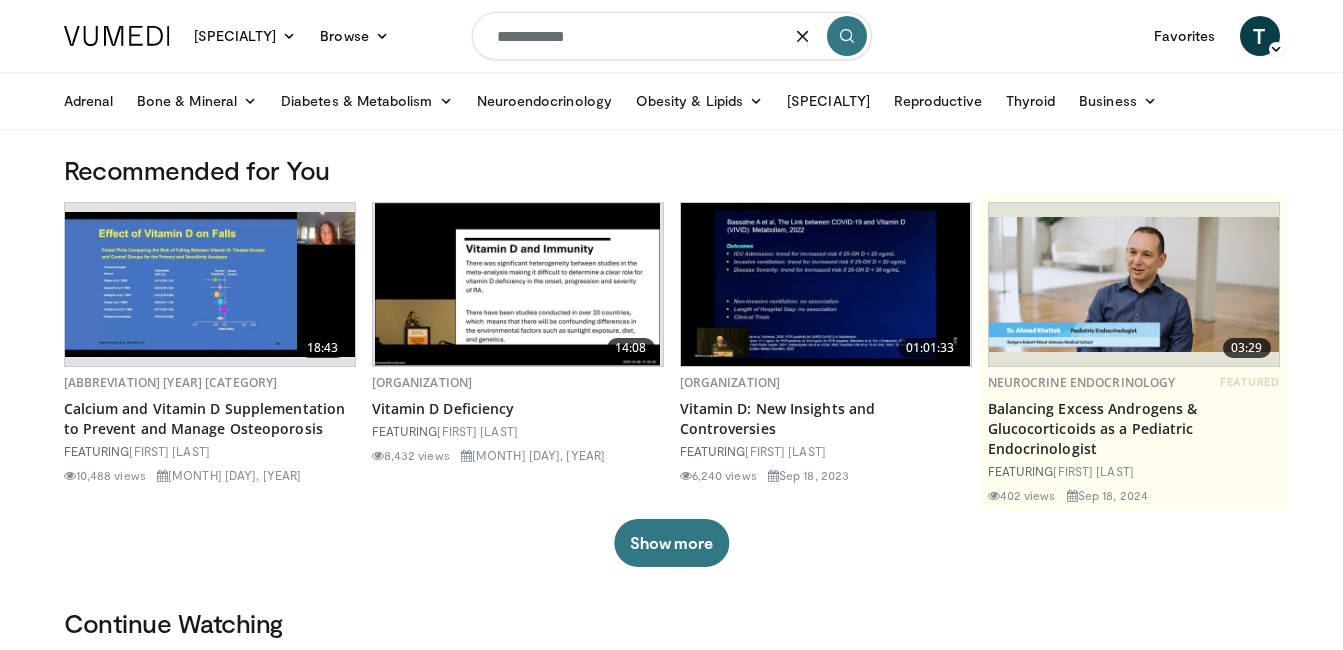 type on "**********" 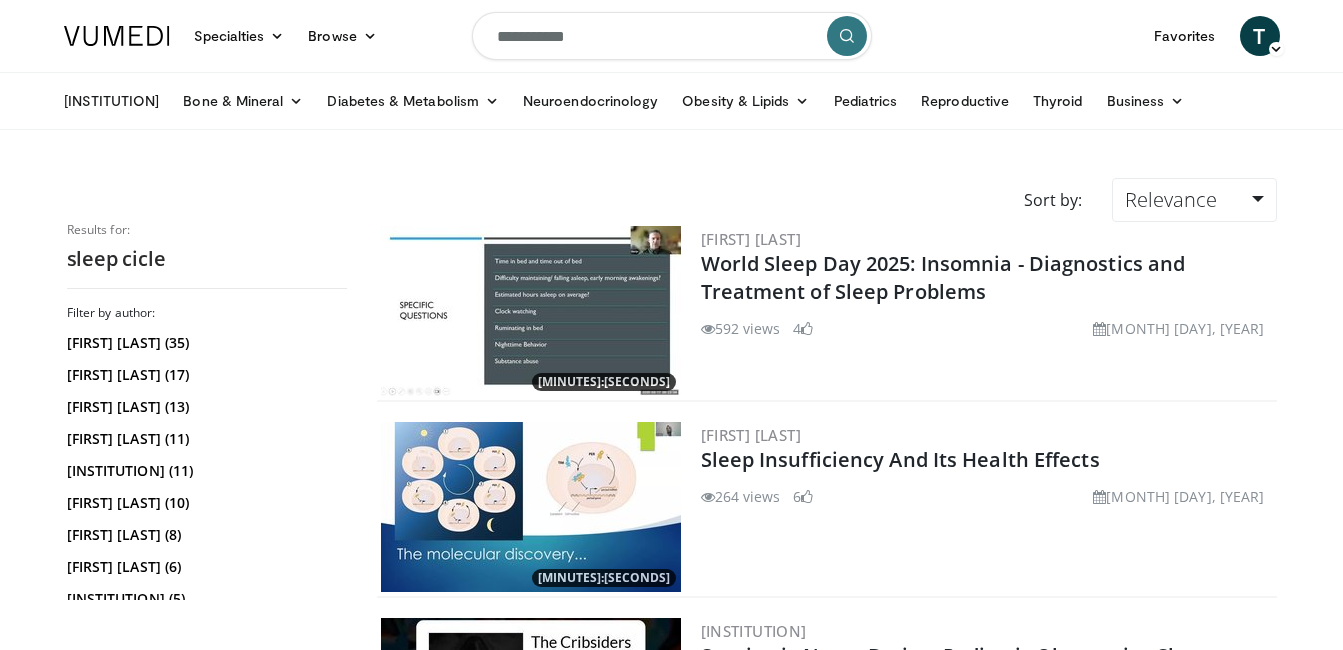 scroll, scrollTop: 0, scrollLeft: 0, axis: both 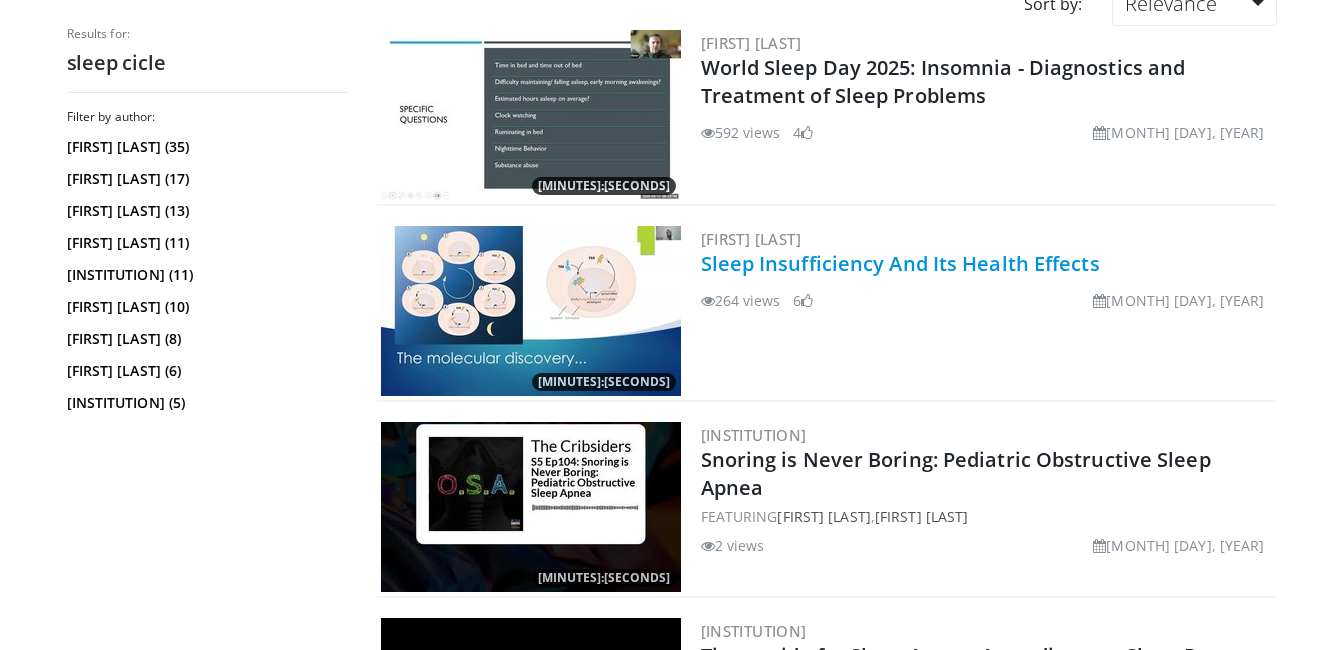 click on "Sleep Insufficiency And Its Health Effects" at bounding box center (900, 263) 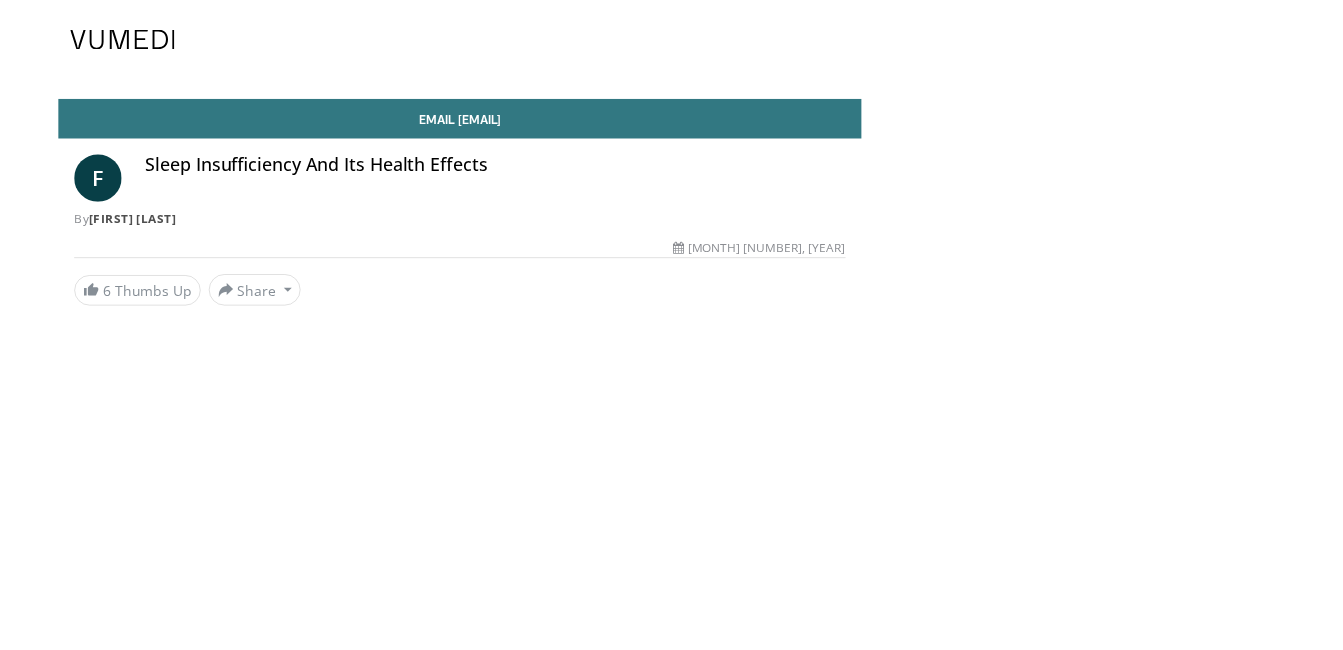 scroll, scrollTop: 0, scrollLeft: 0, axis: both 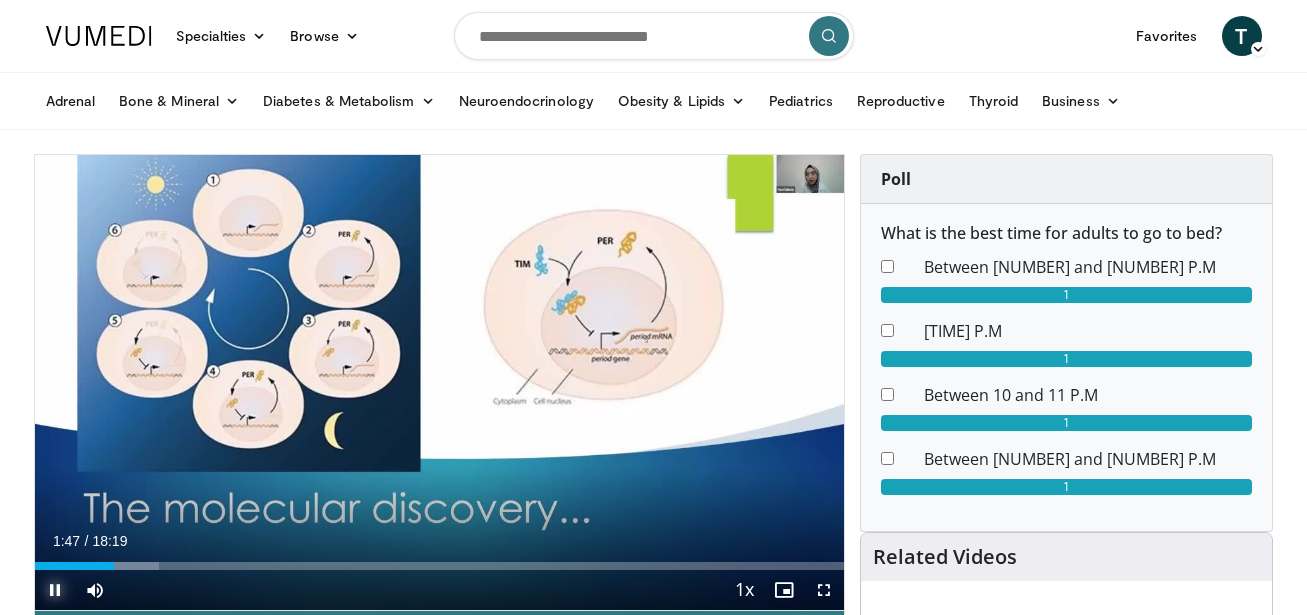 click at bounding box center (55, 590) 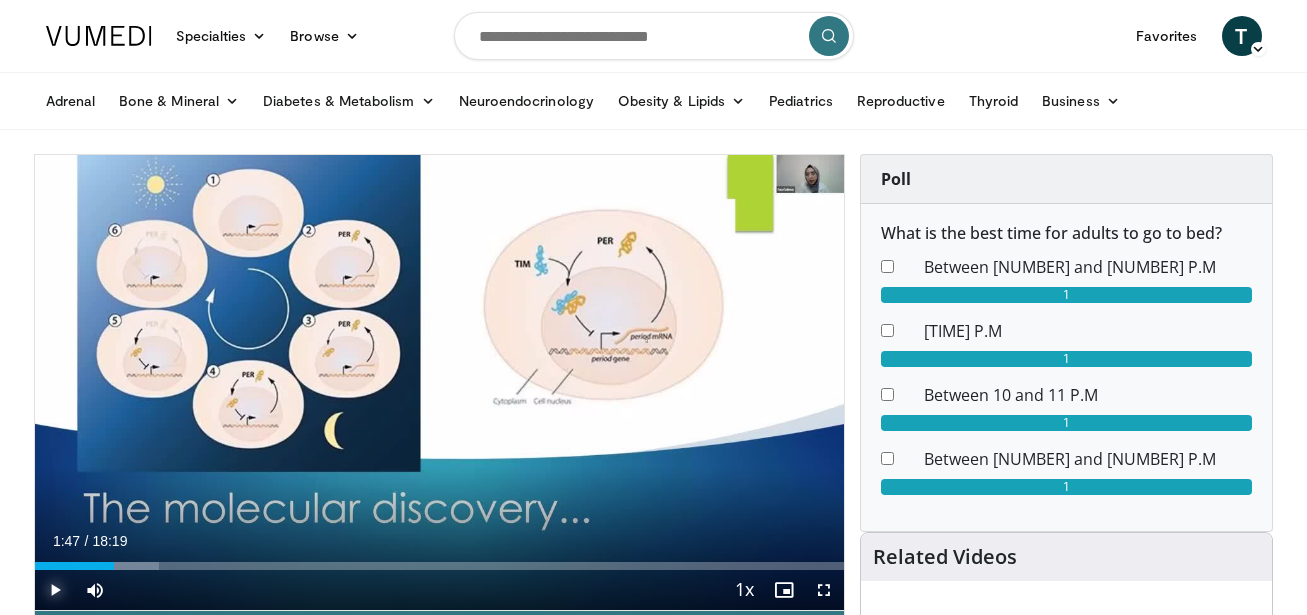 click at bounding box center [55, 590] 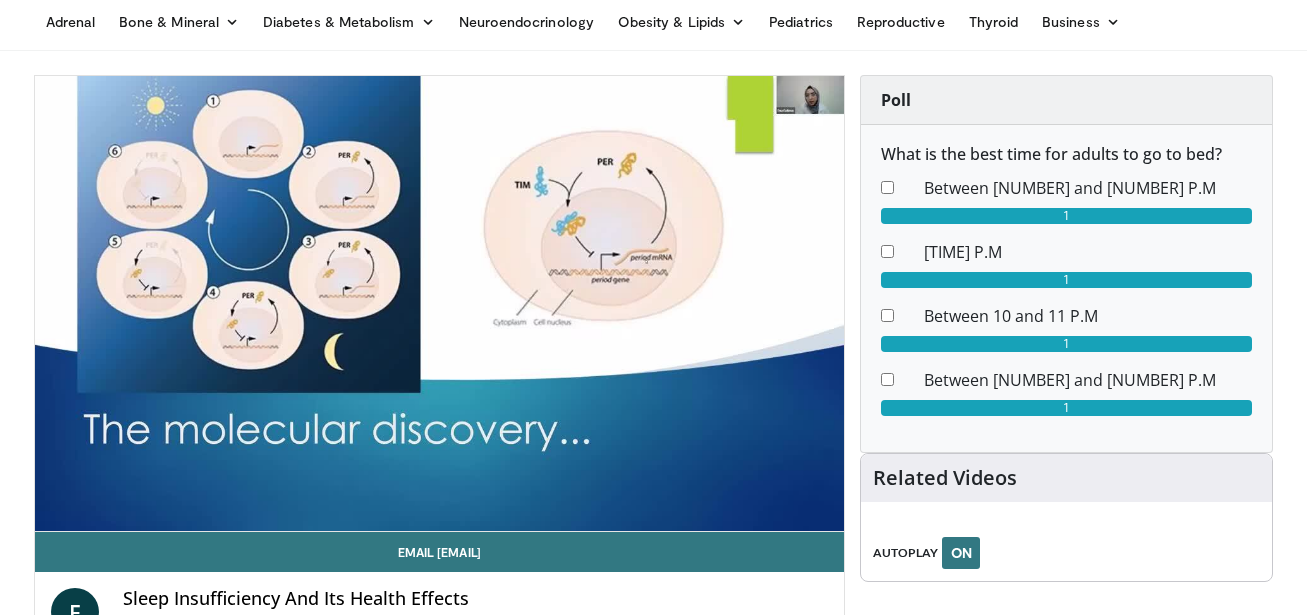 scroll, scrollTop: 60, scrollLeft: 0, axis: vertical 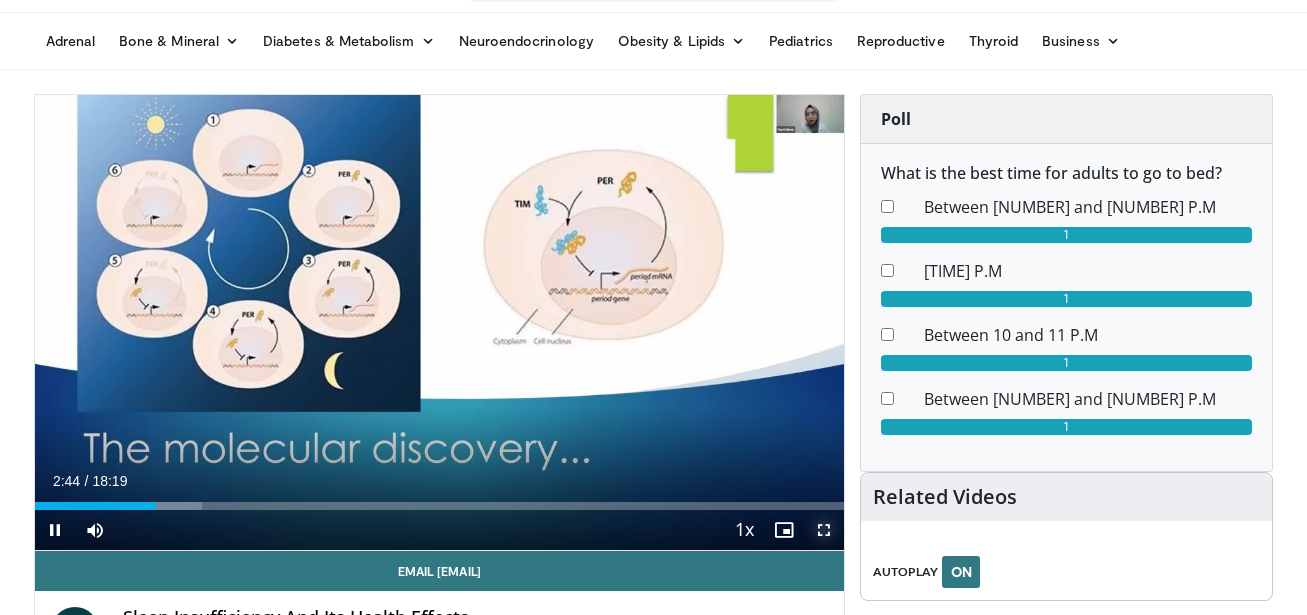 click at bounding box center [824, 530] 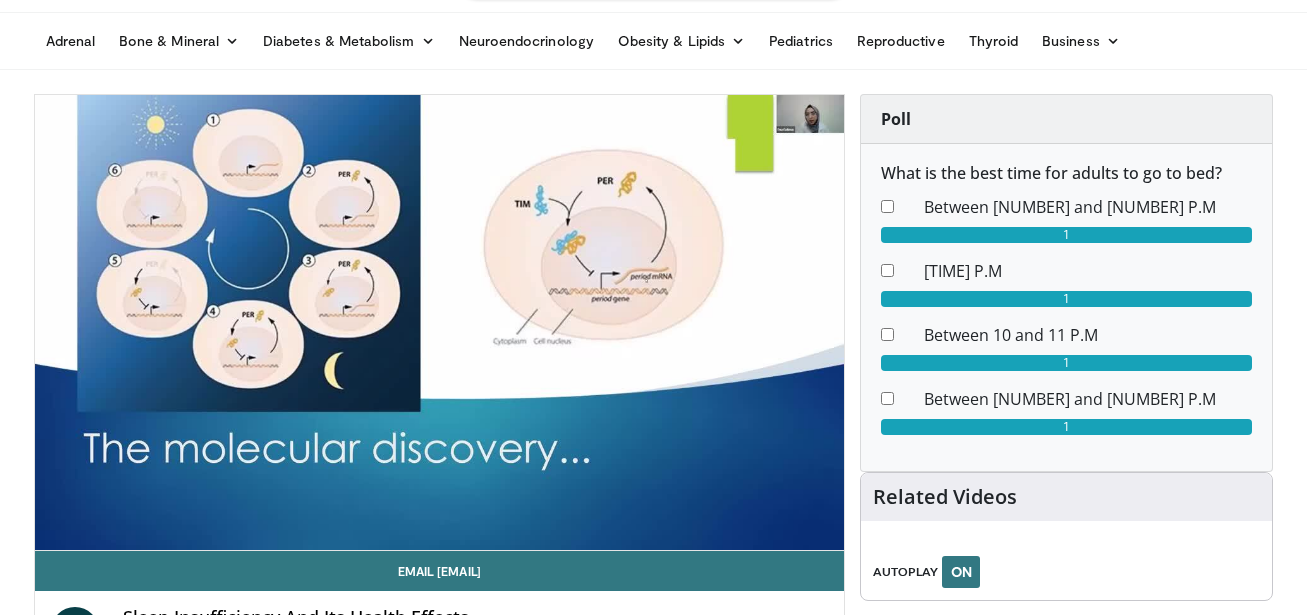scroll, scrollTop: 0, scrollLeft: 0, axis: both 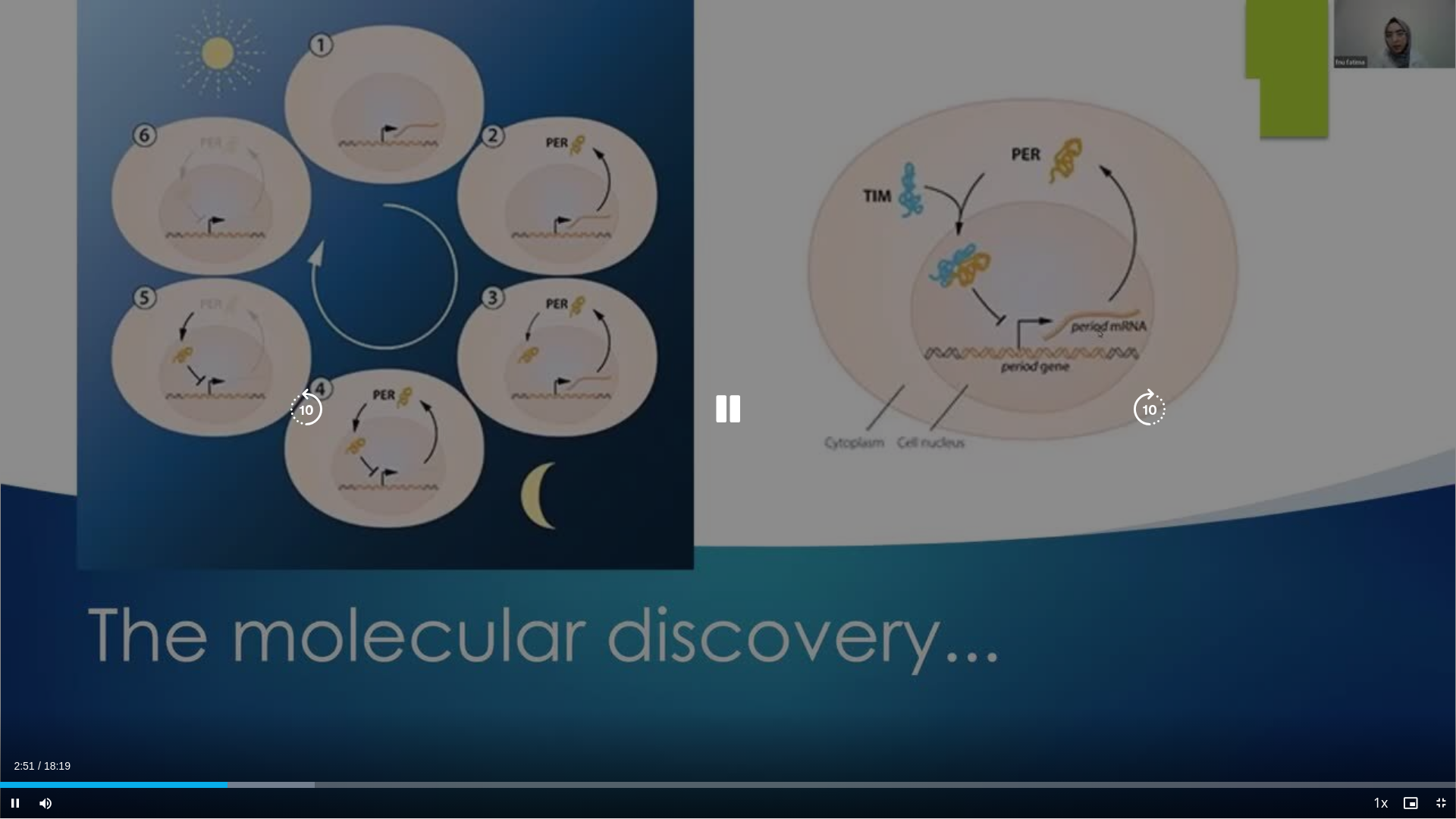 click at bounding box center [728, 410] 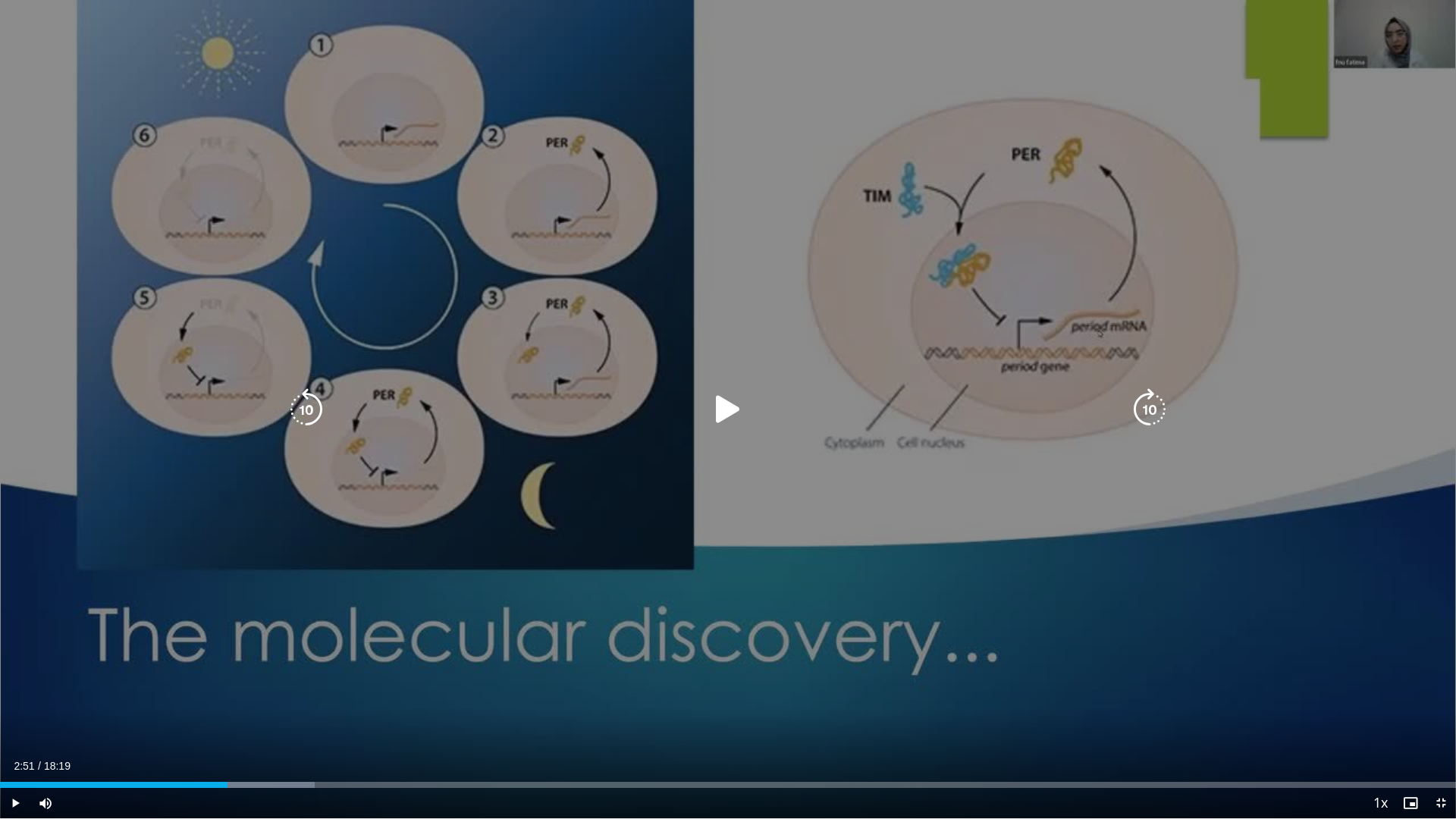 click on "10 seconds
Tap to unmute" at bounding box center (728, 409) 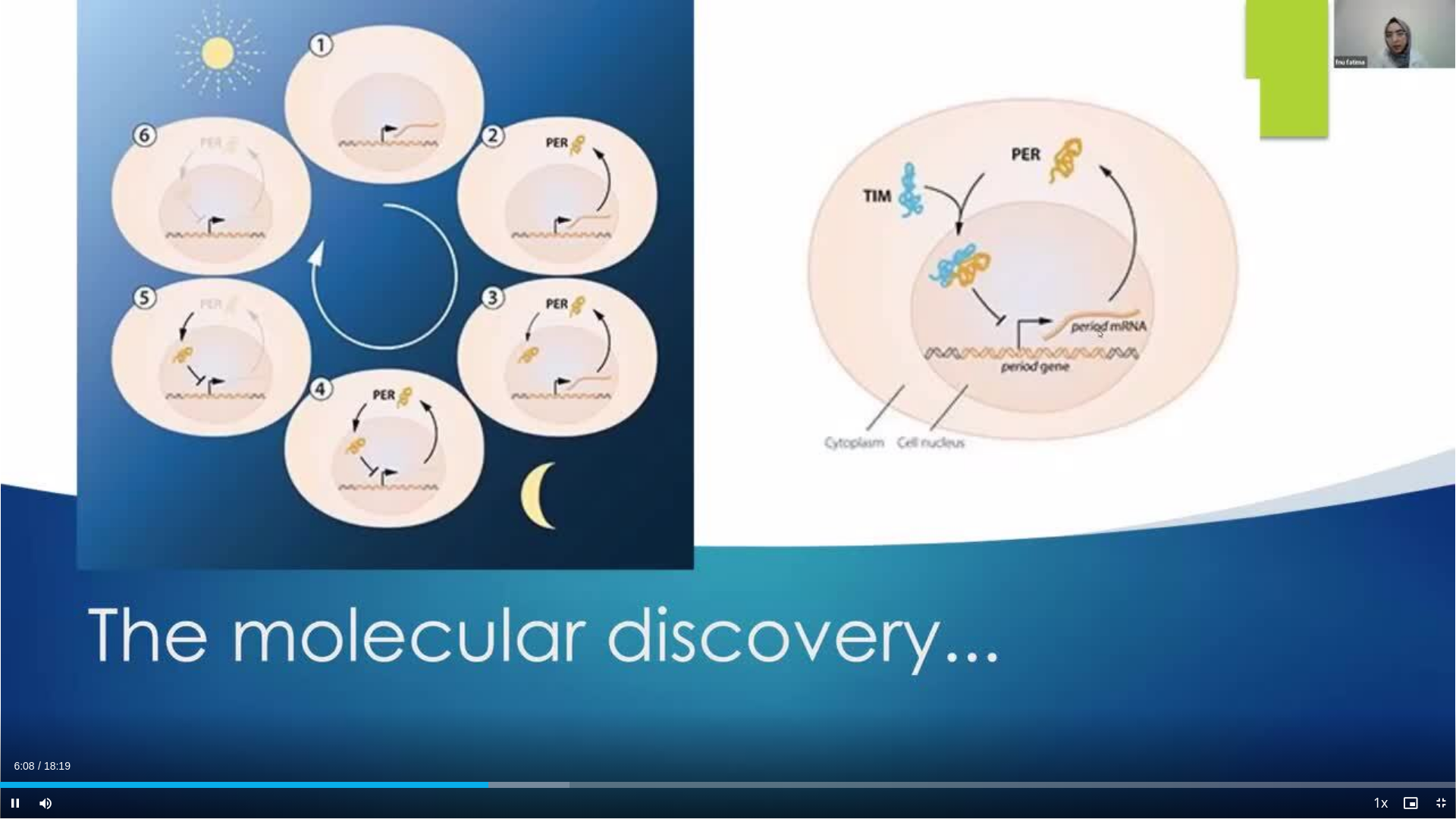 click on "Current Time  6:08 / Duration  18:19 Pause Skip Backward Skip Forward Mute 100% Loaded :  39.10% 06:09 03:02 Stream Type  LIVE Seek to live, currently behind live LIVE   1x Playback Rate 0.5x 0.75x 1x , selected 1.25x 1.5x 1.75x 2x Chapters Chapters Descriptions descriptions off , selected Captions captions settings , opens captions settings dialog captions off , selected Audio Track en (Main) , selected Exit Fullscreen Enable picture-in-picture mode" at bounding box center [728, 803] 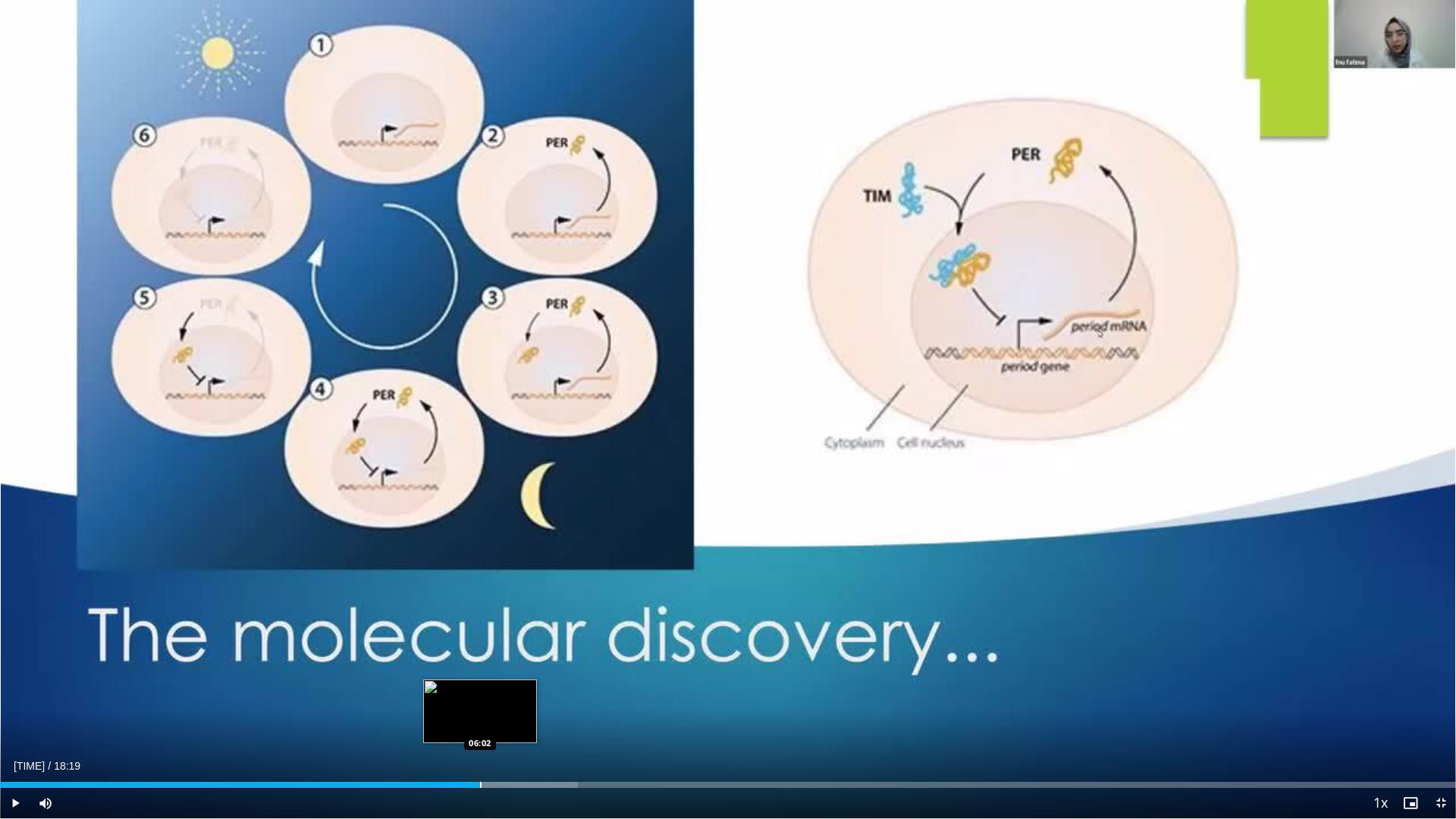 click on "Loaded :  39.68% 06:01 06:02" at bounding box center (728, 780) 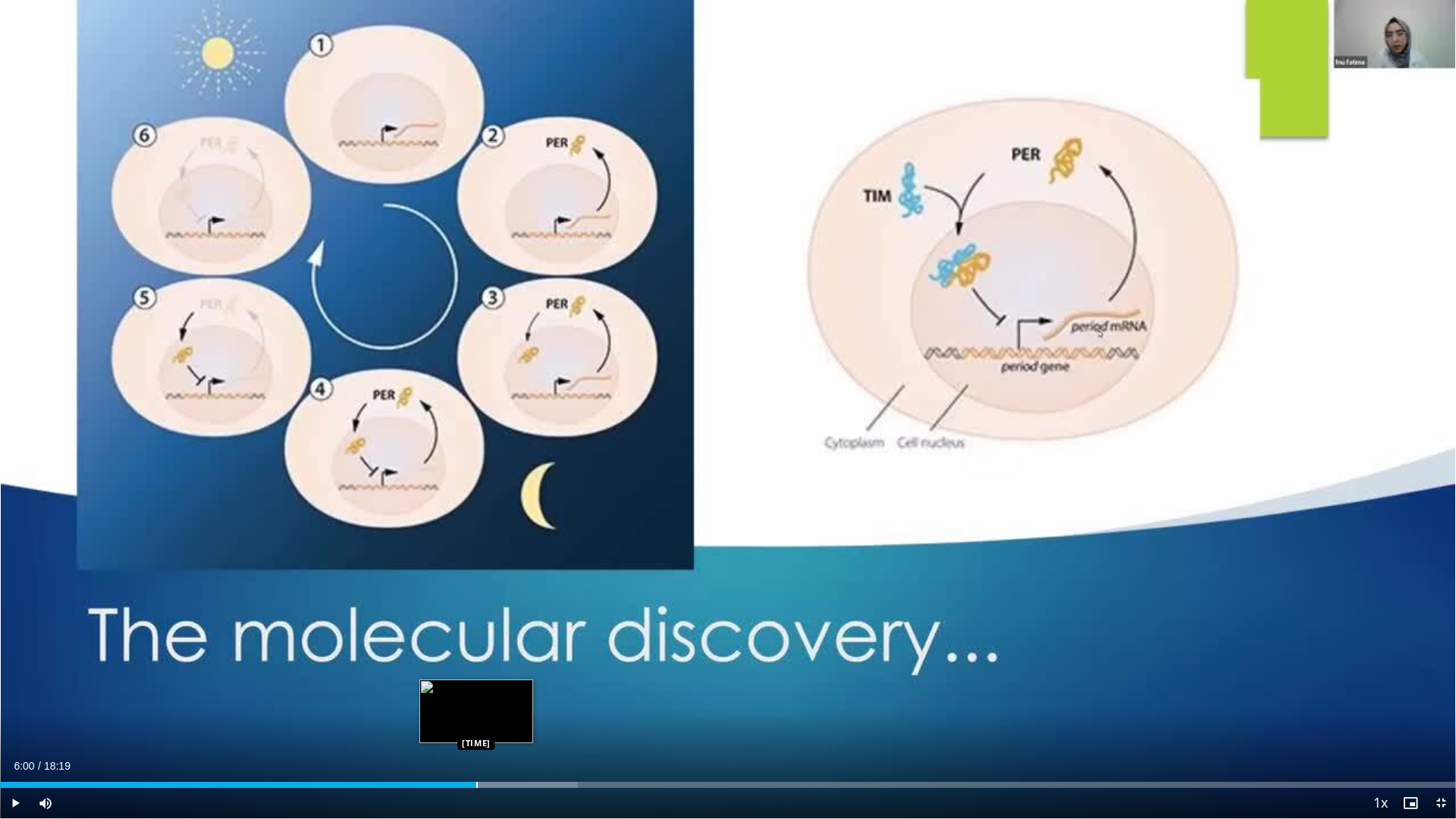 click at bounding box center [477, 785] 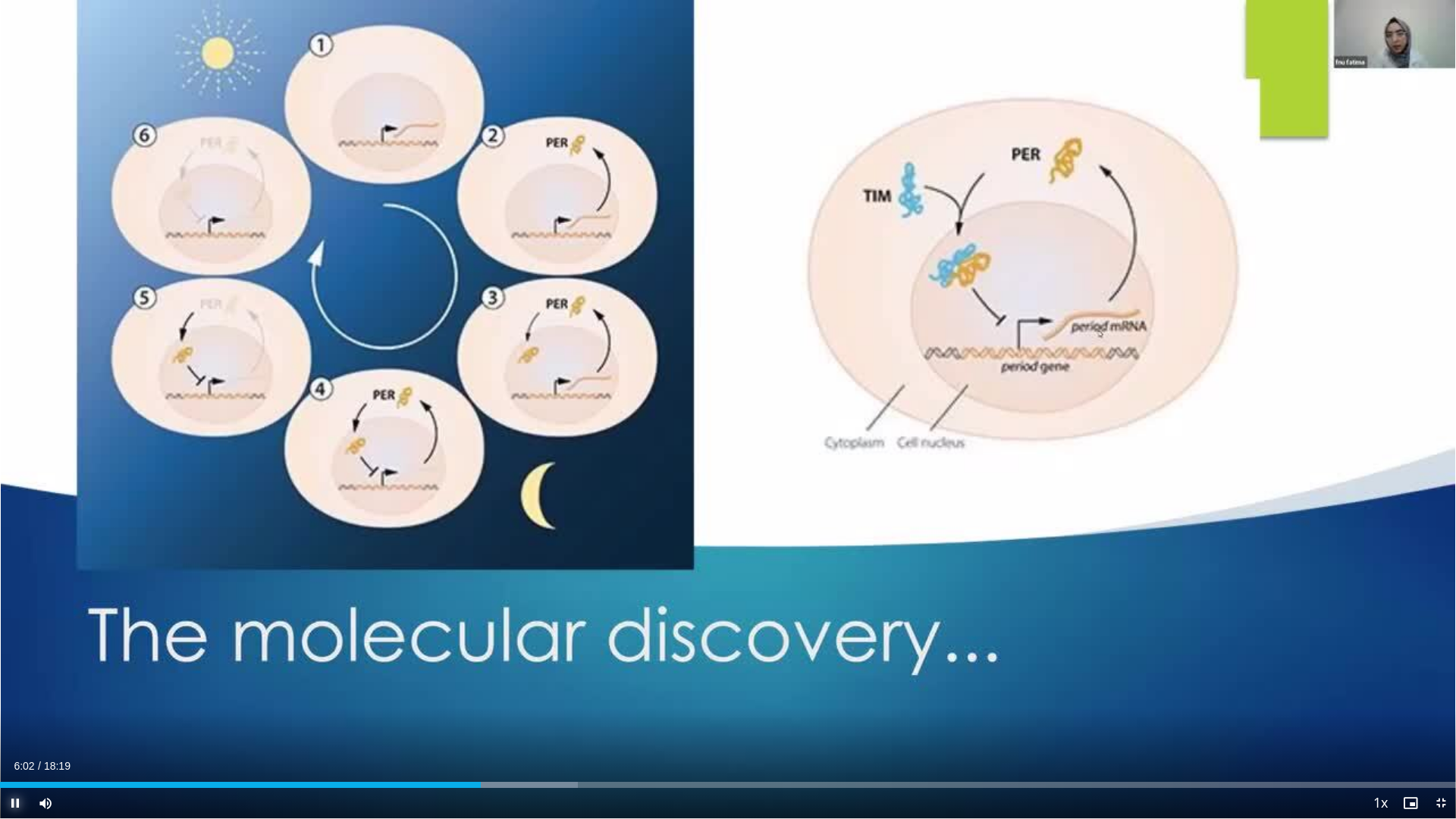 click at bounding box center (15, 803) 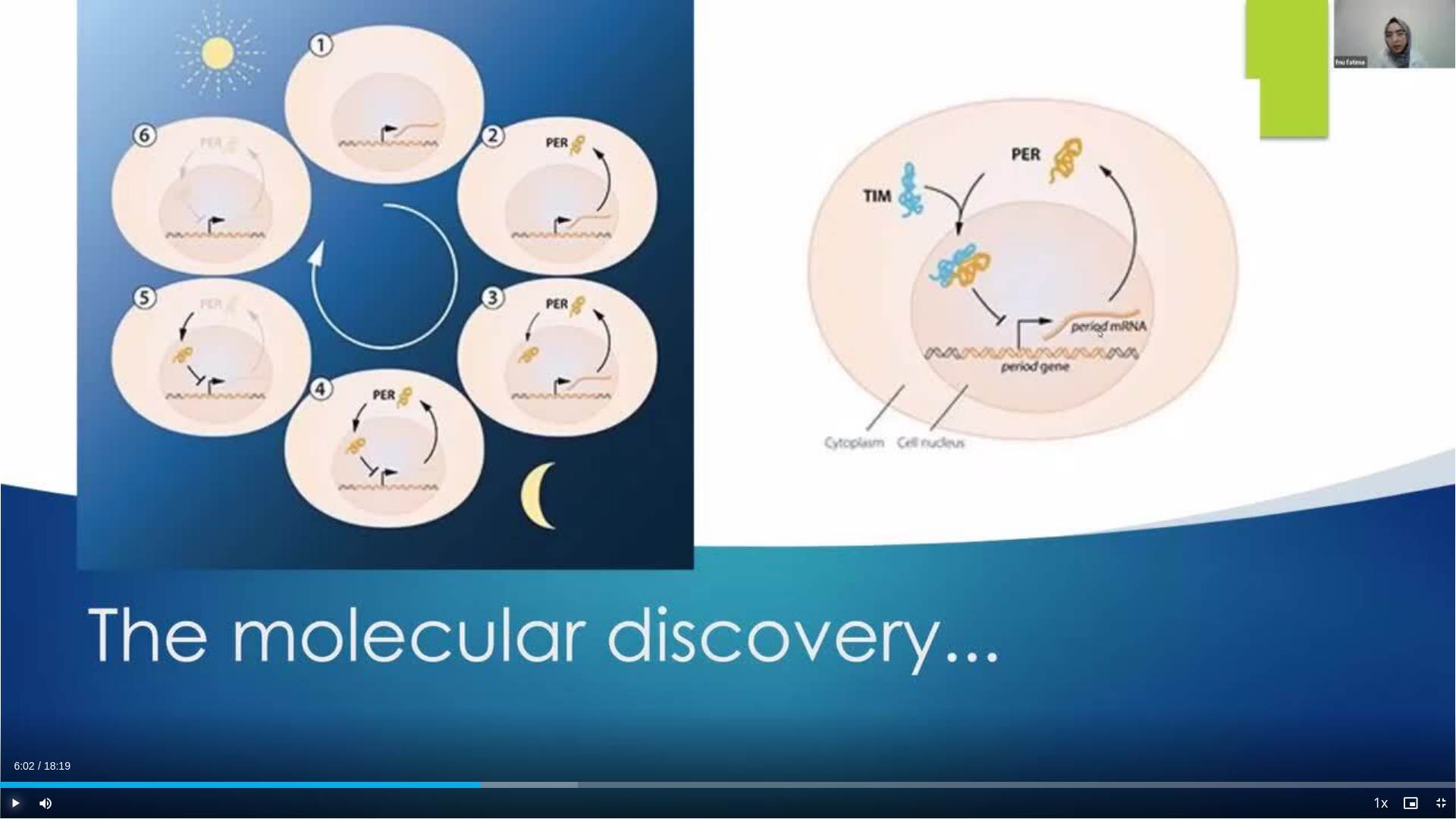 click at bounding box center [15, 803] 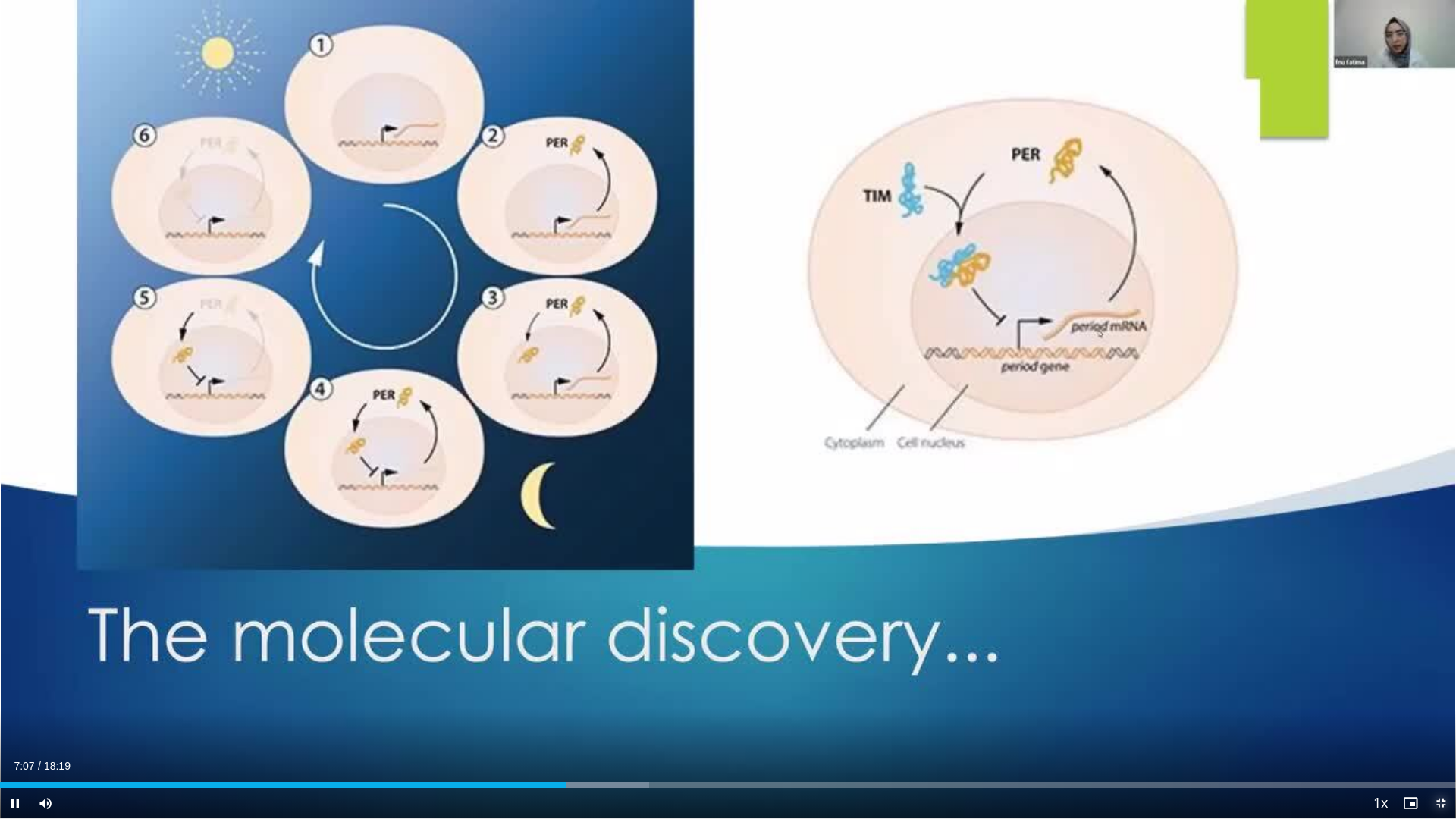 click at bounding box center [1441, 803] 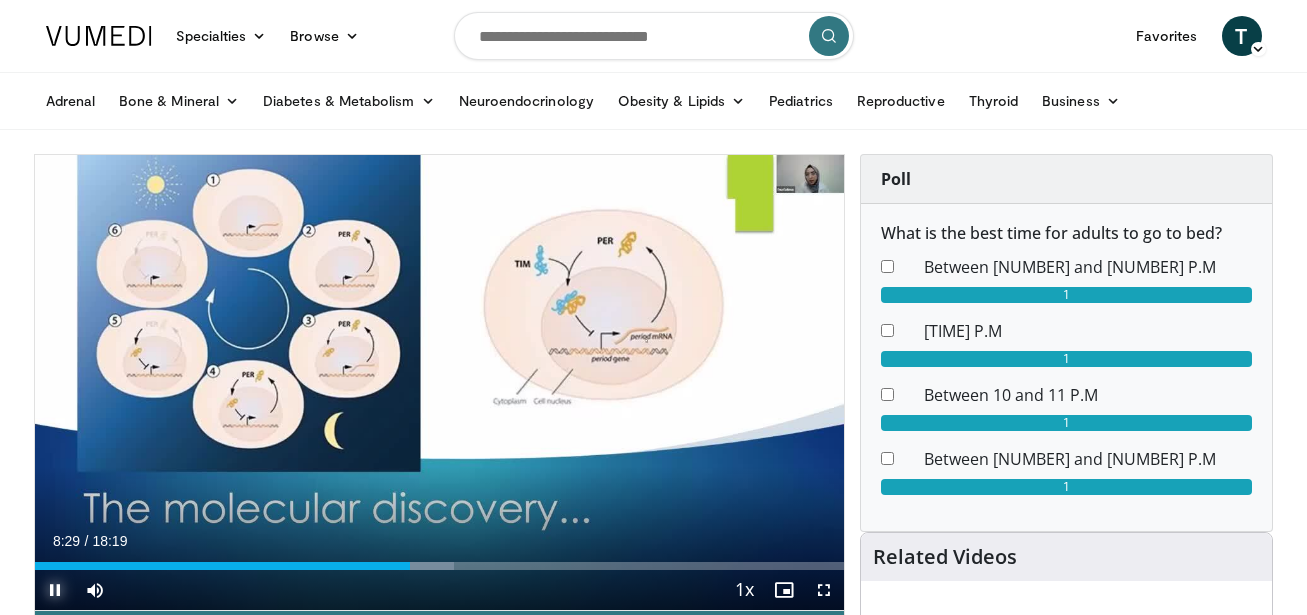 click at bounding box center [55, 590] 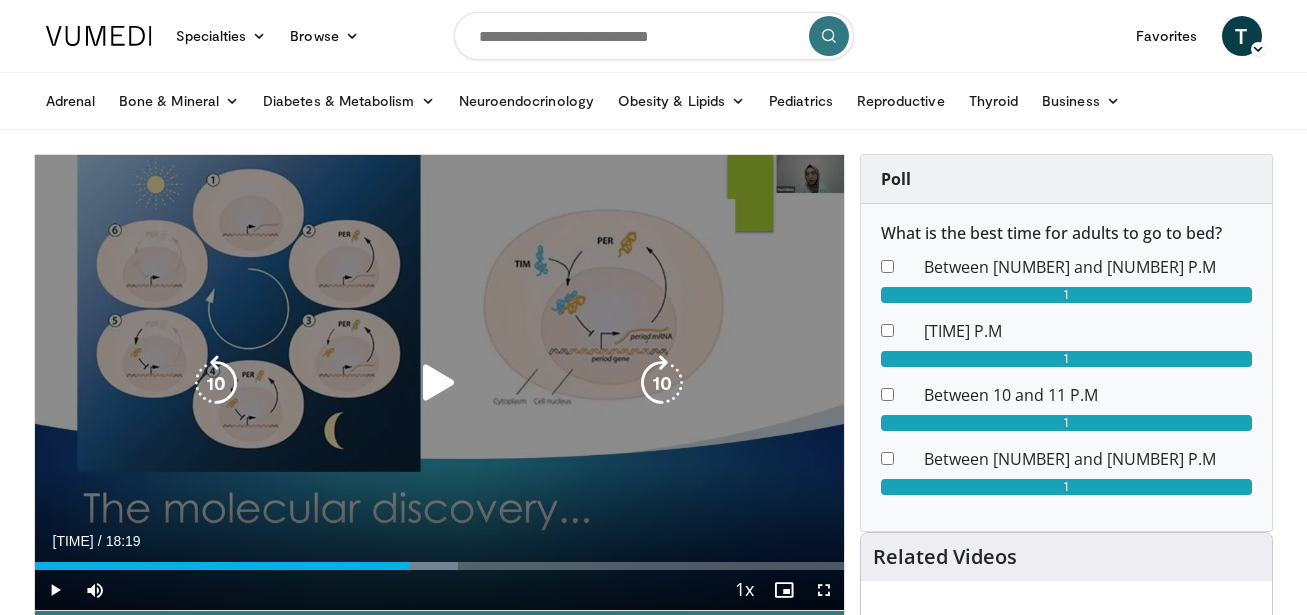 click at bounding box center (439, 383) 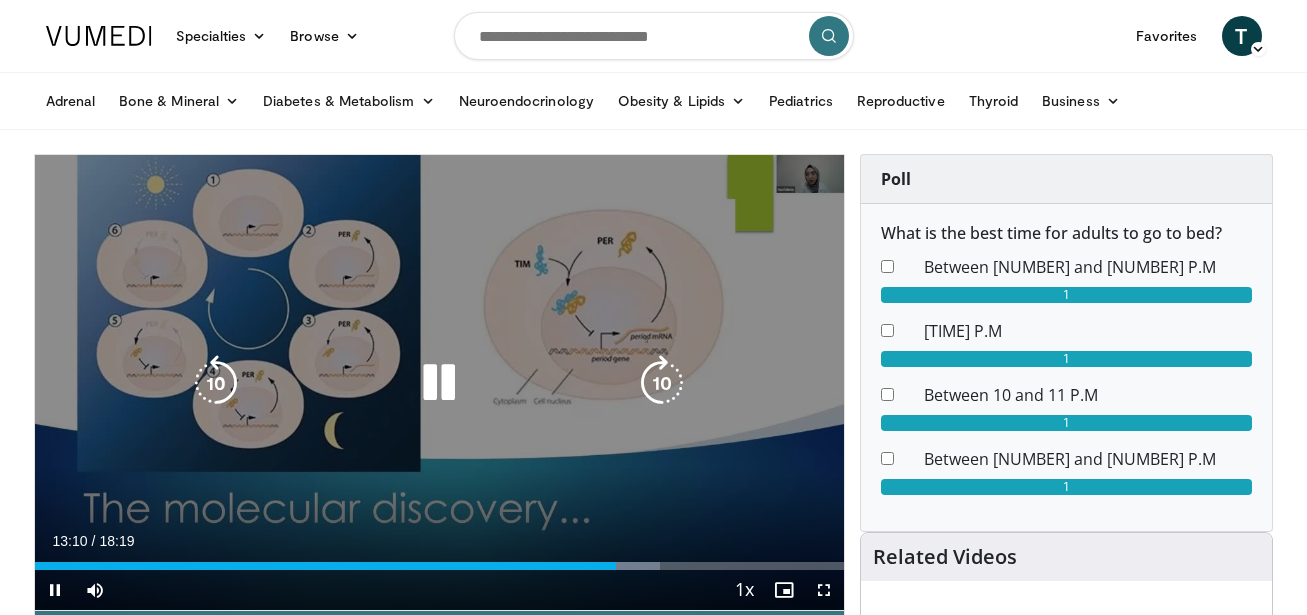 click on "10 seconds
Tap to unmute" at bounding box center (440, 382) 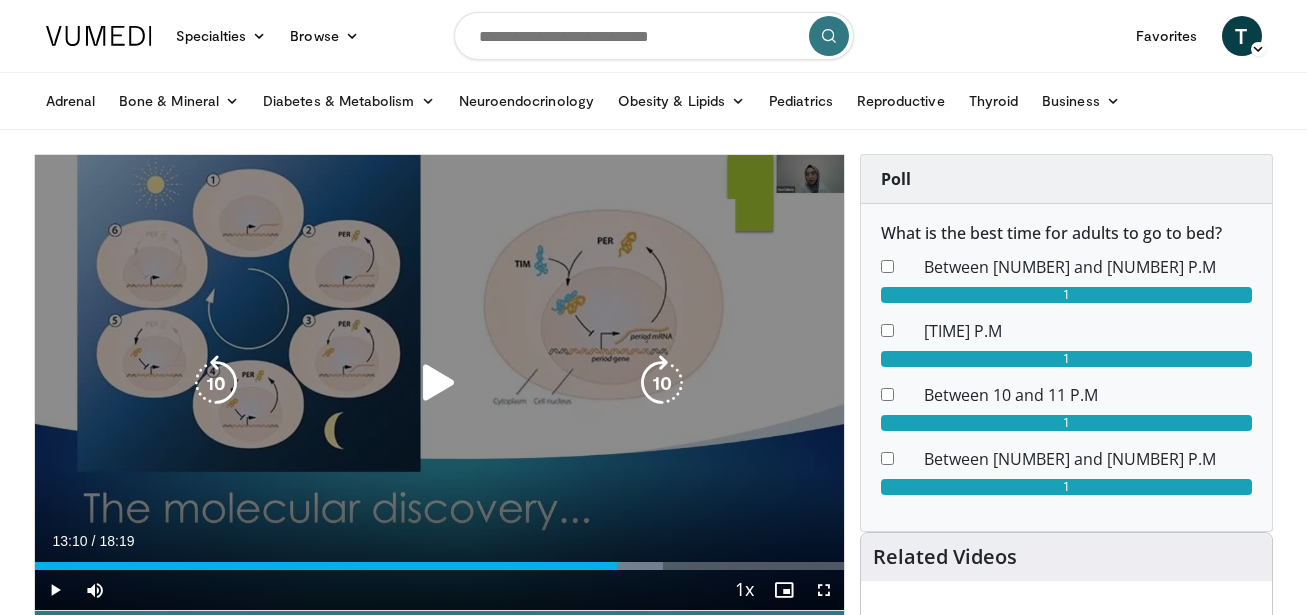 click at bounding box center (439, 383) 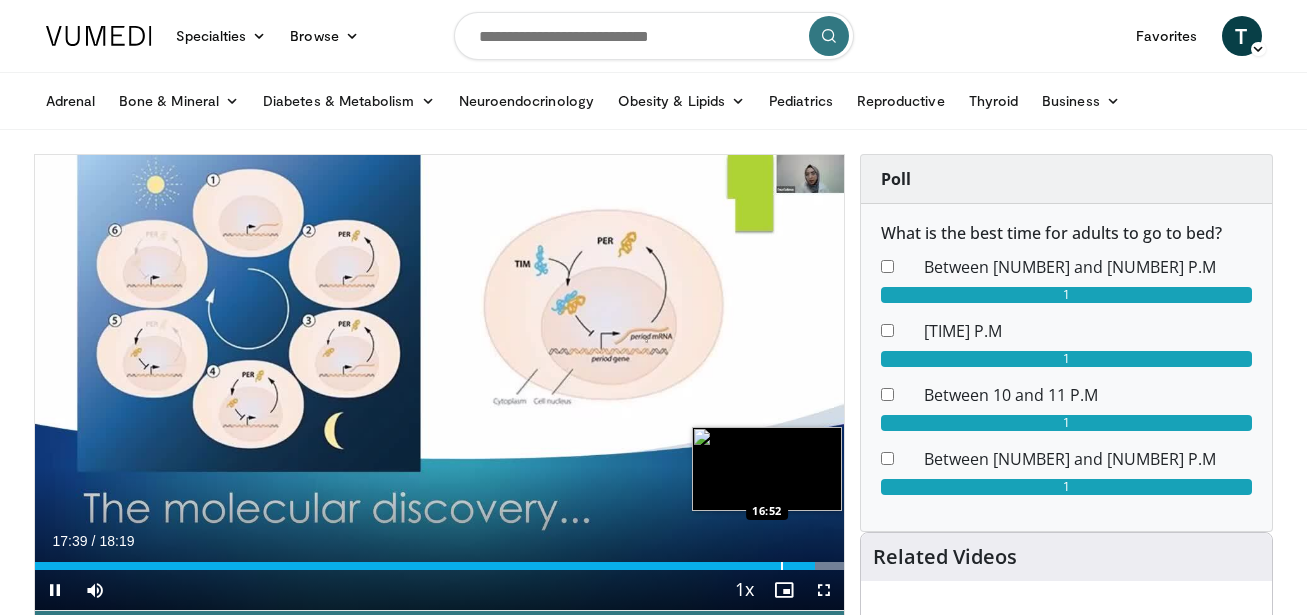 click at bounding box center (782, 566) 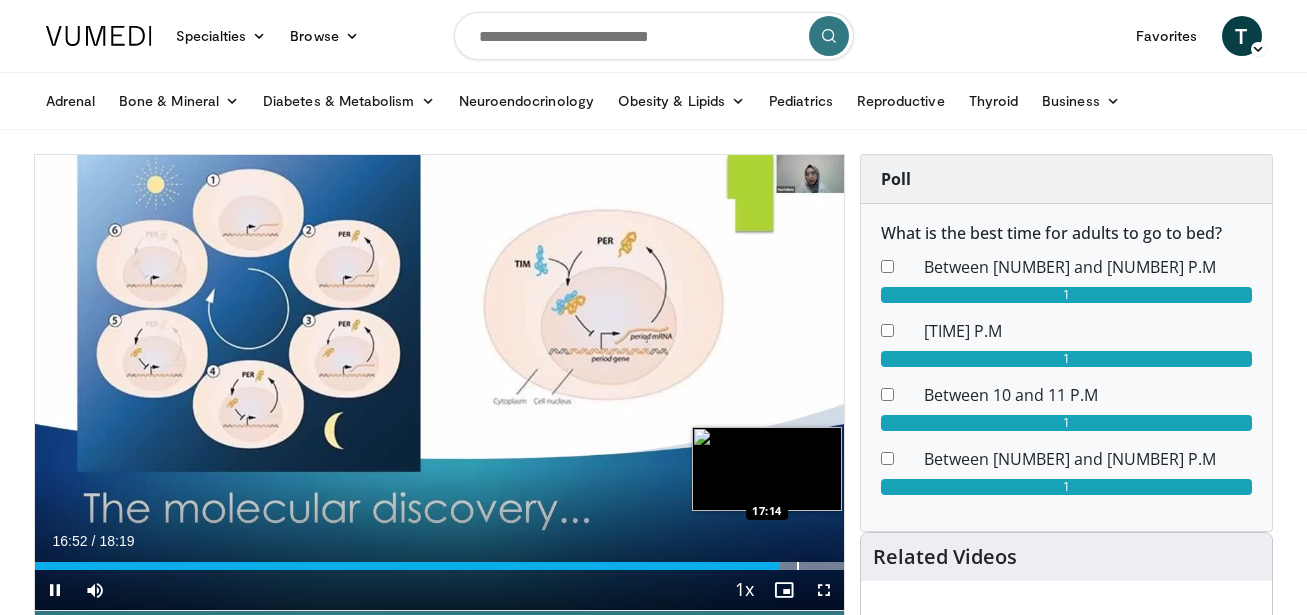 click at bounding box center [798, 566] 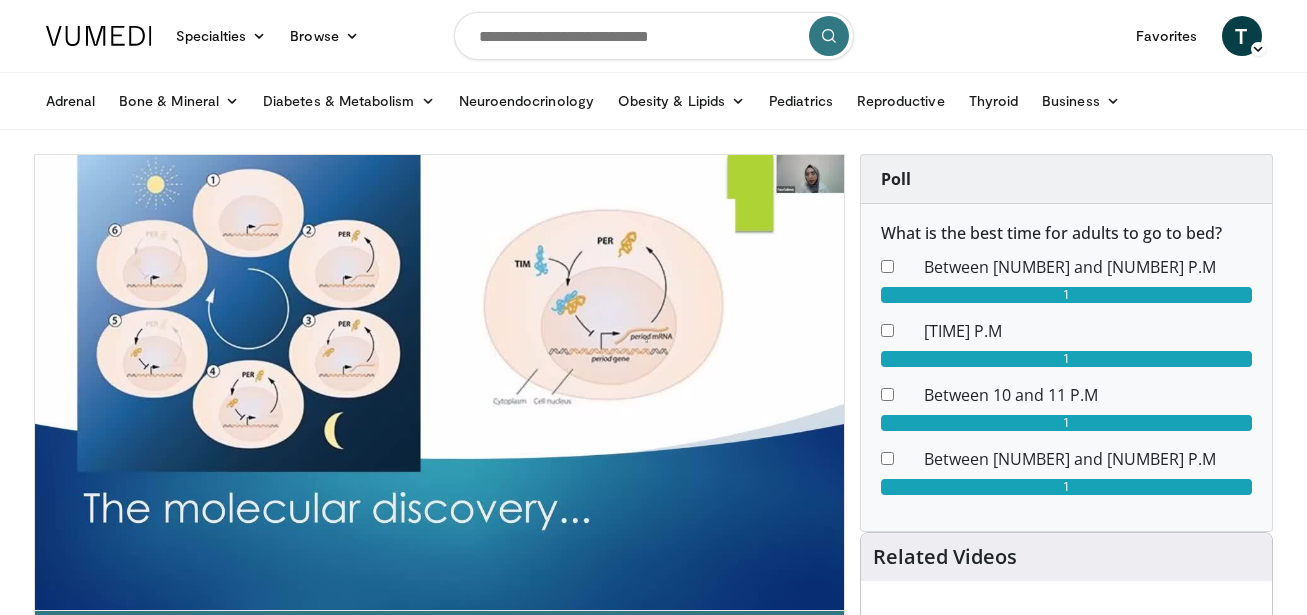 click on "**********" at bounding box center [440, 383] 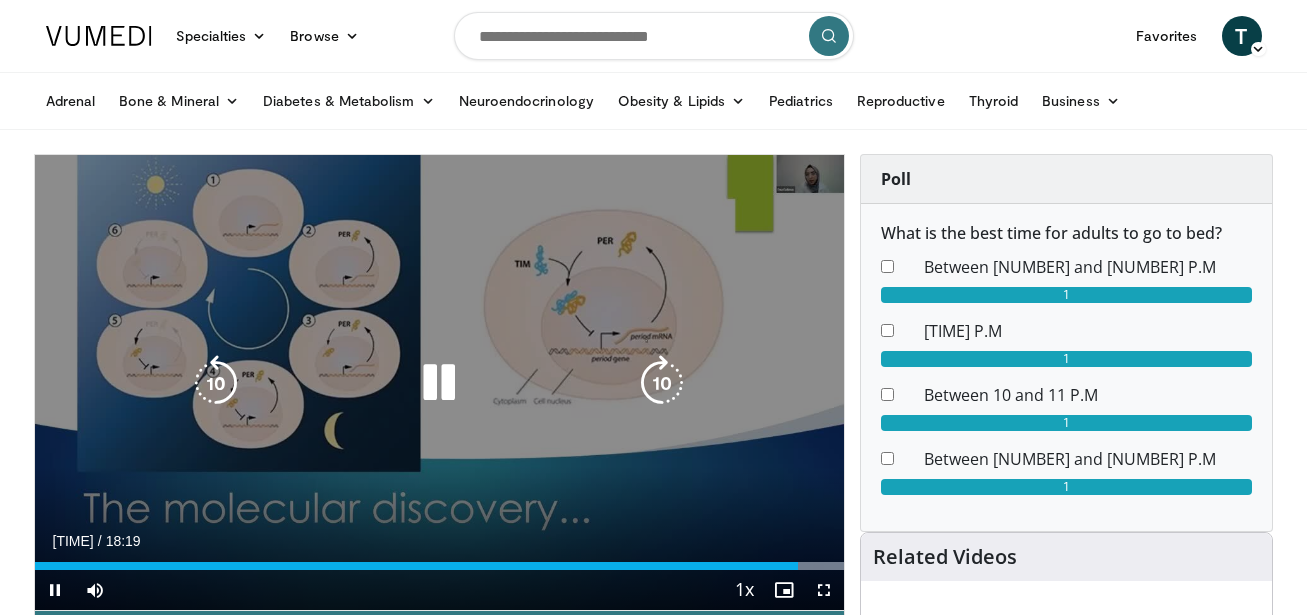 click on "Loaded :  100.00% 17:17 15:38" at bounding box center [440, 560] 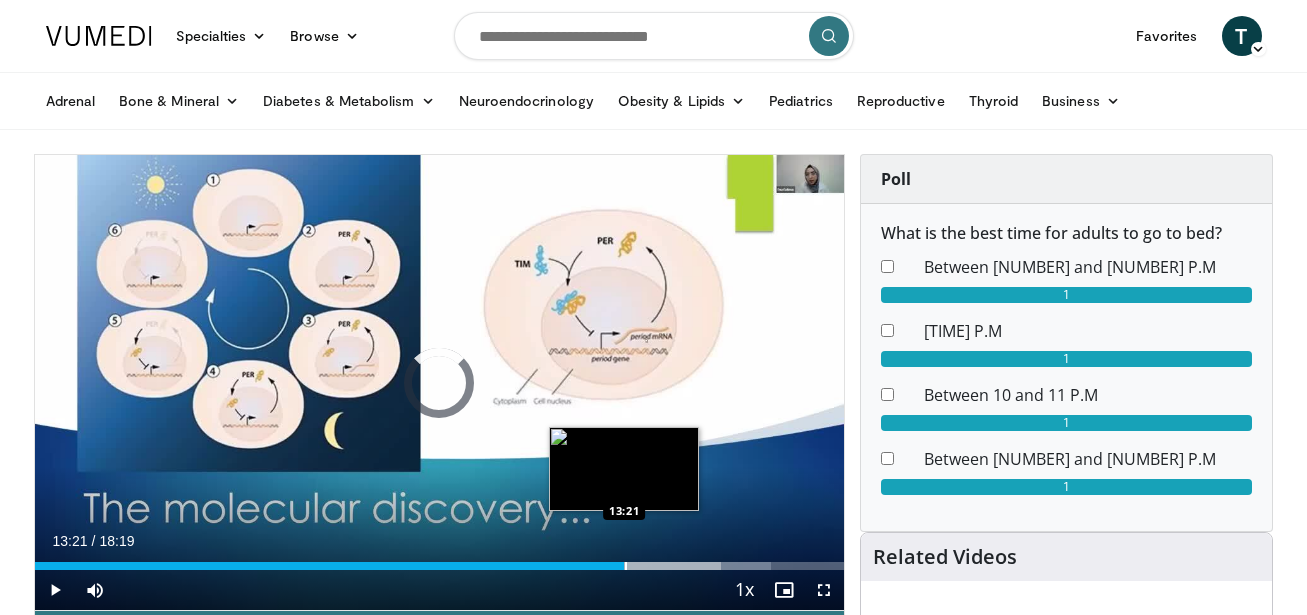 click on "Loaded :  90.93% 15:35 13:21" at bounding box center (440, 560) 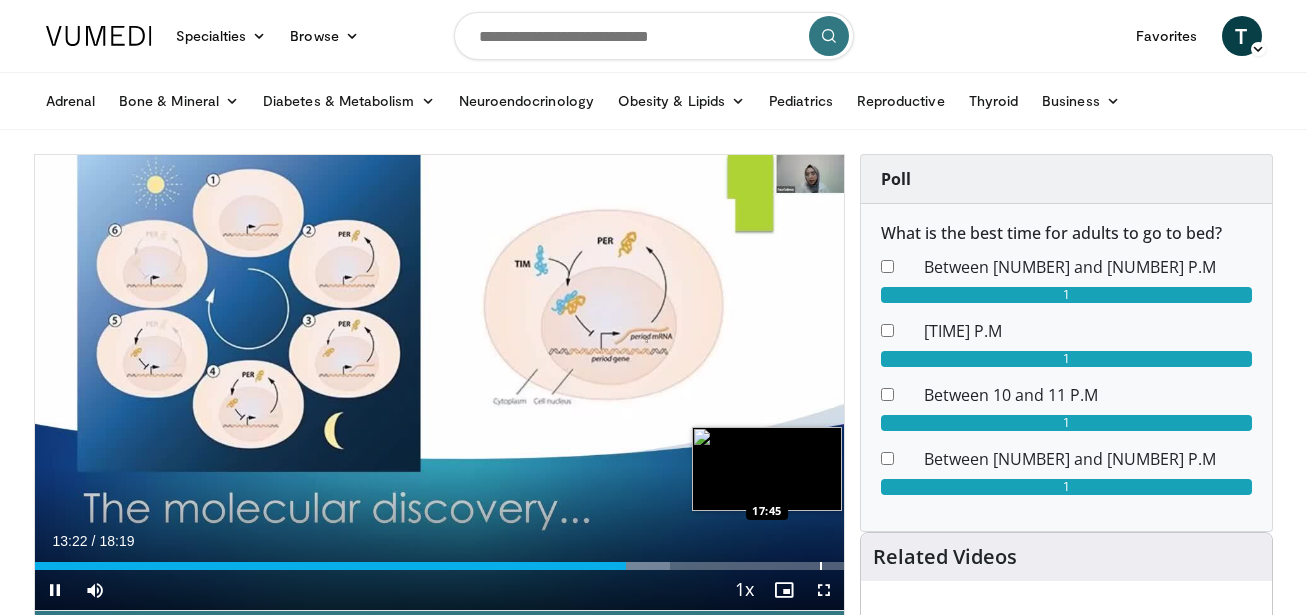 click at bounding box center (821, 566) 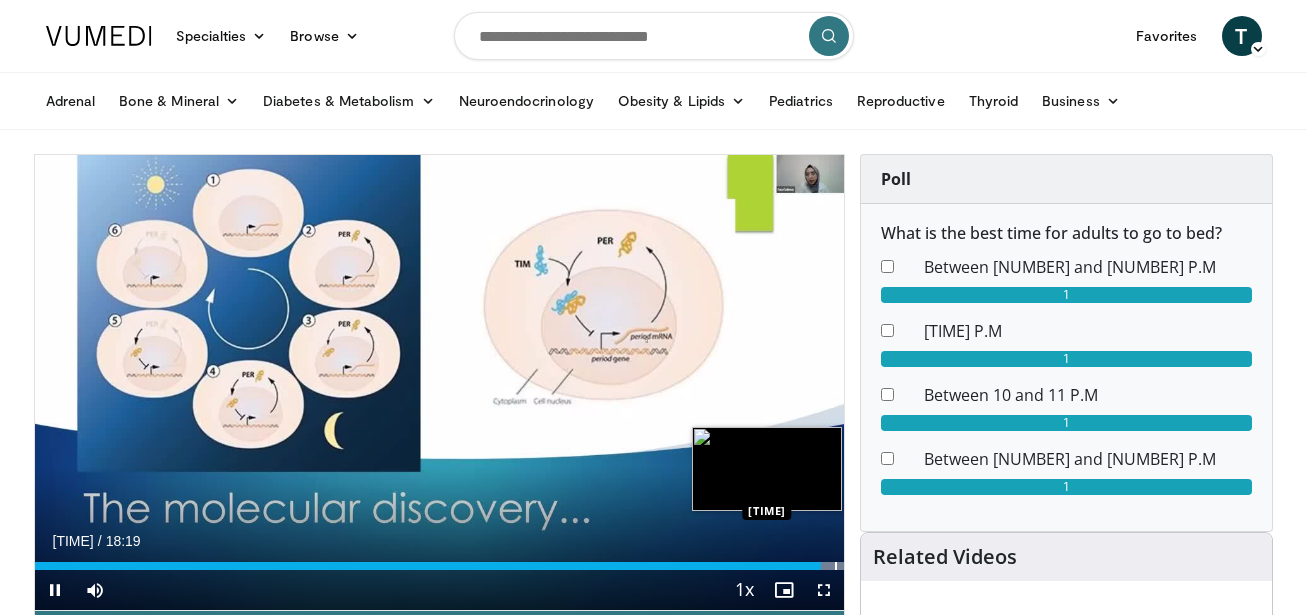 click on "Loaded :  100.00% 17:48 18:06" at bounding box center (440, 560) 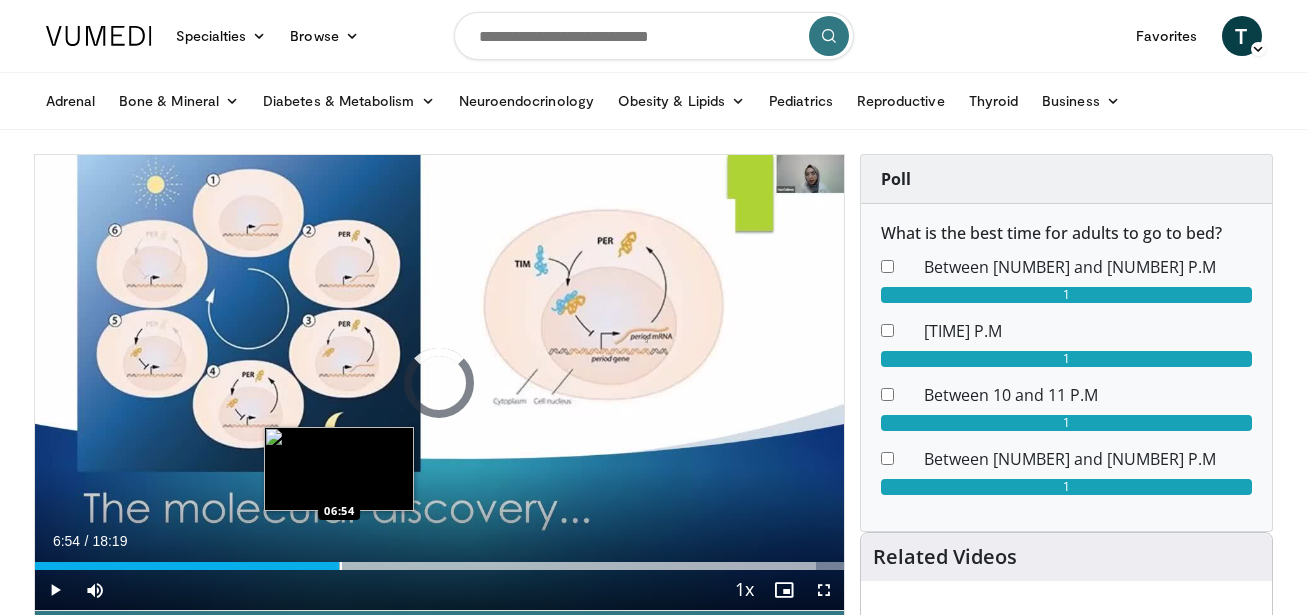 click on "Loaded :  100.00% 06:54 06:54" at bounding box center (440, 560) 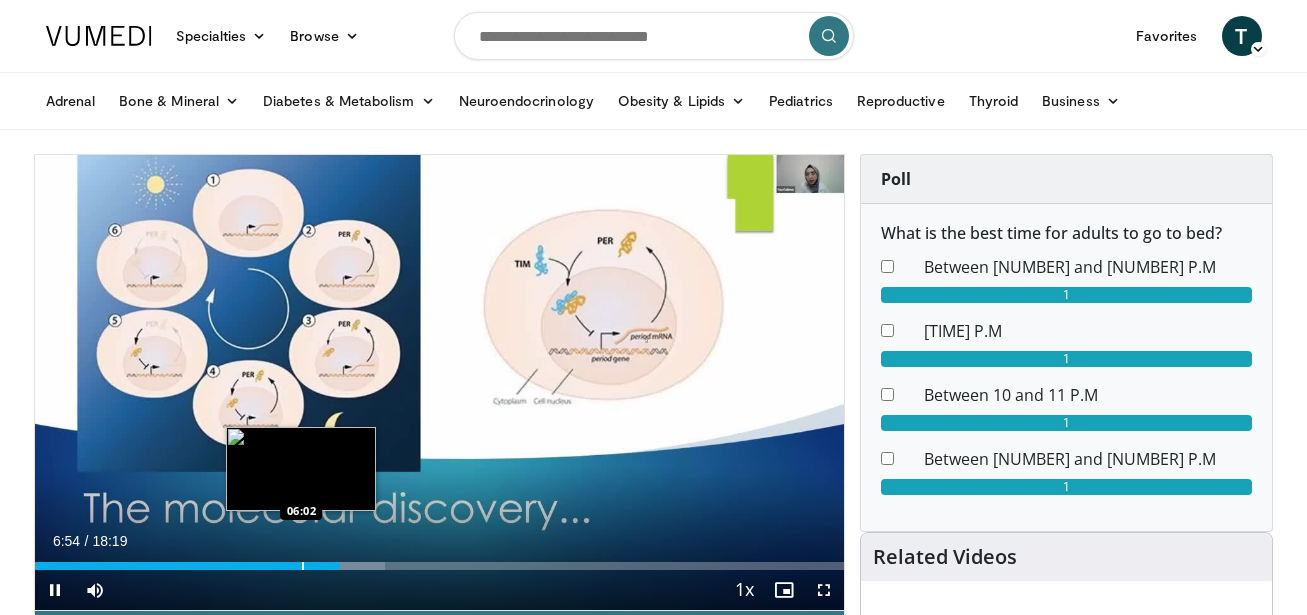 click on "Loaded :  43.29% 06:54 06:02" at bounding box center (440, 560) 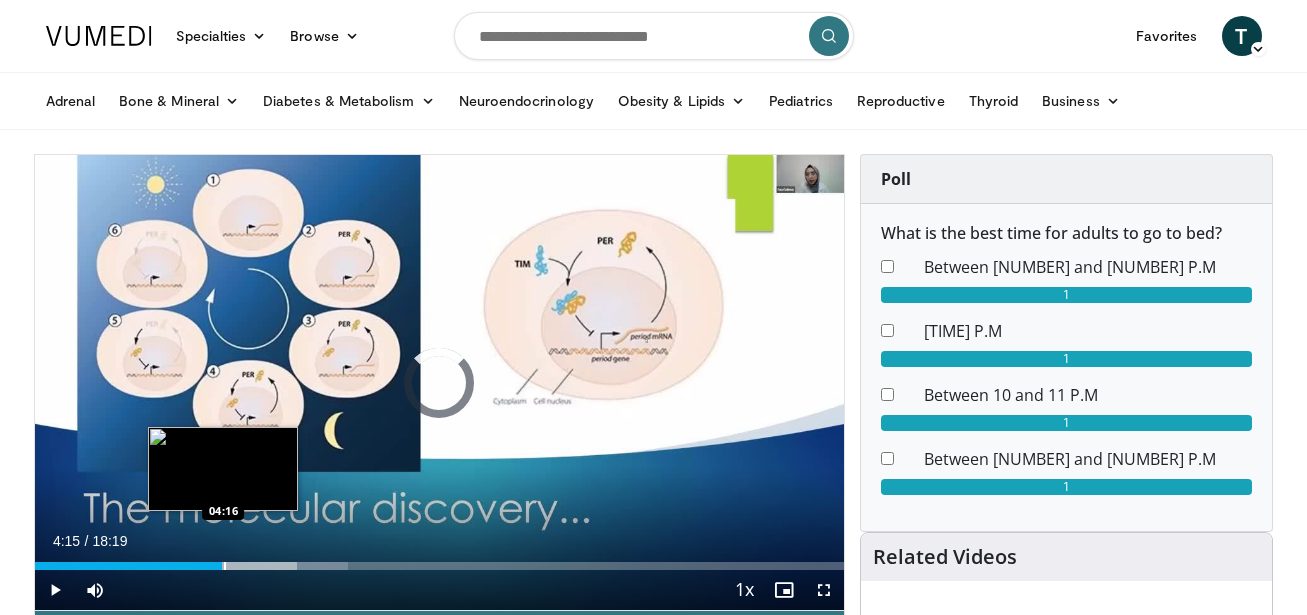 click at bounding box center [225, 566] 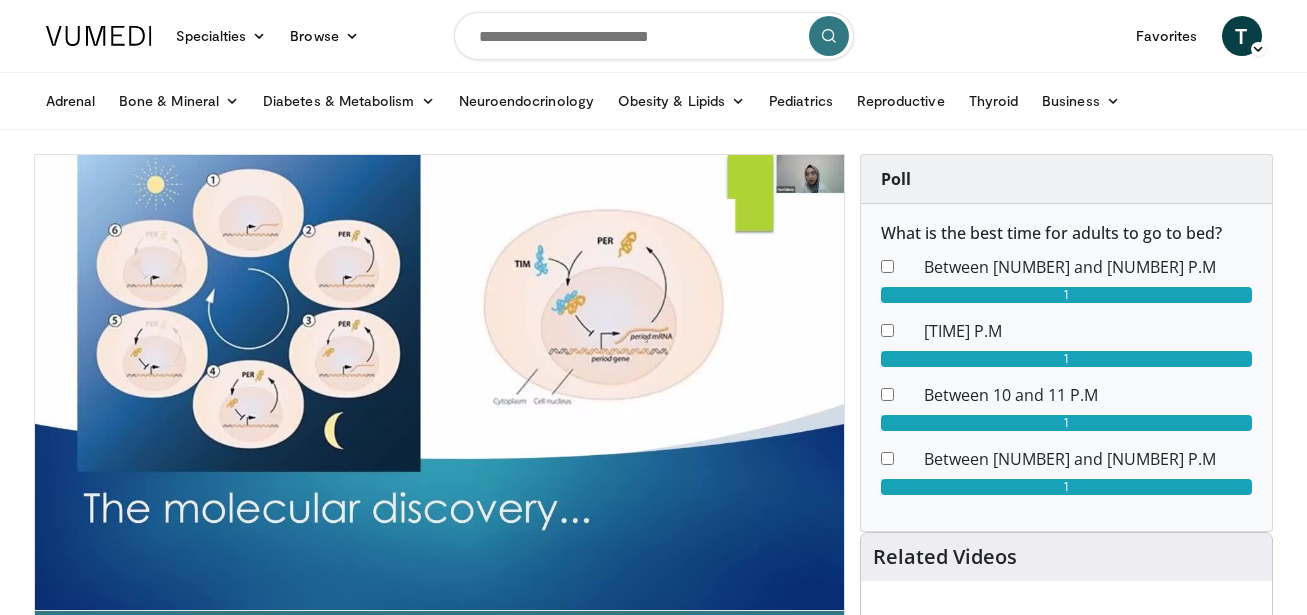click on "10 seconds
Tap to unmute" at bounding box center (440, 382) 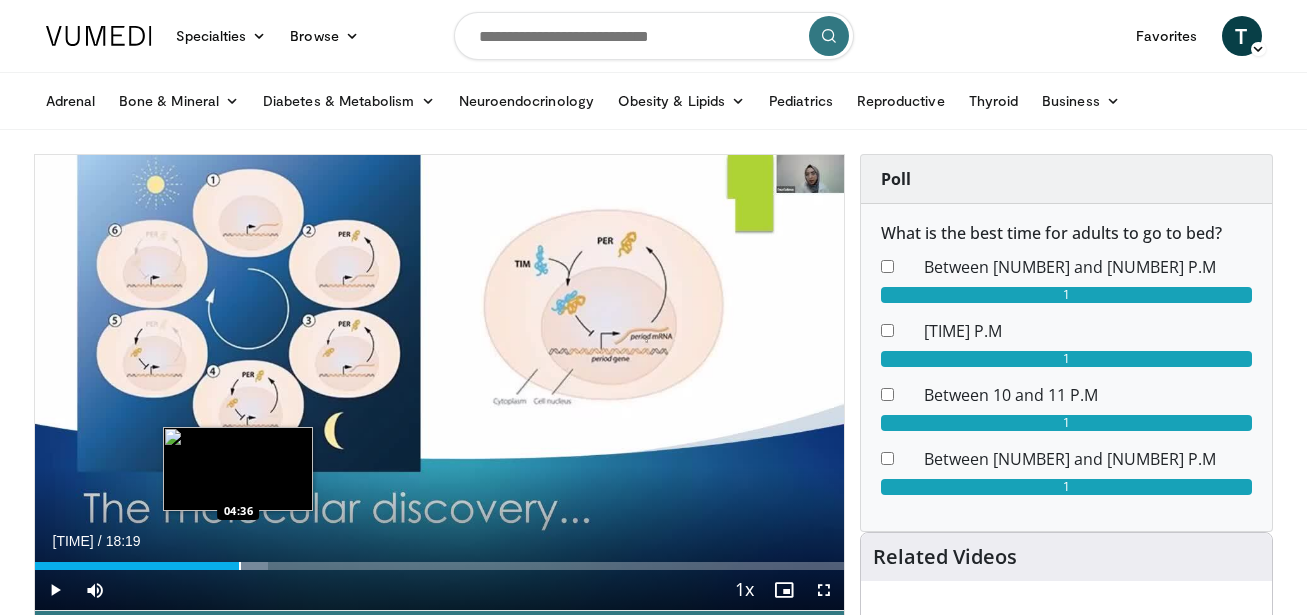 click at bounding box center (240, 566) 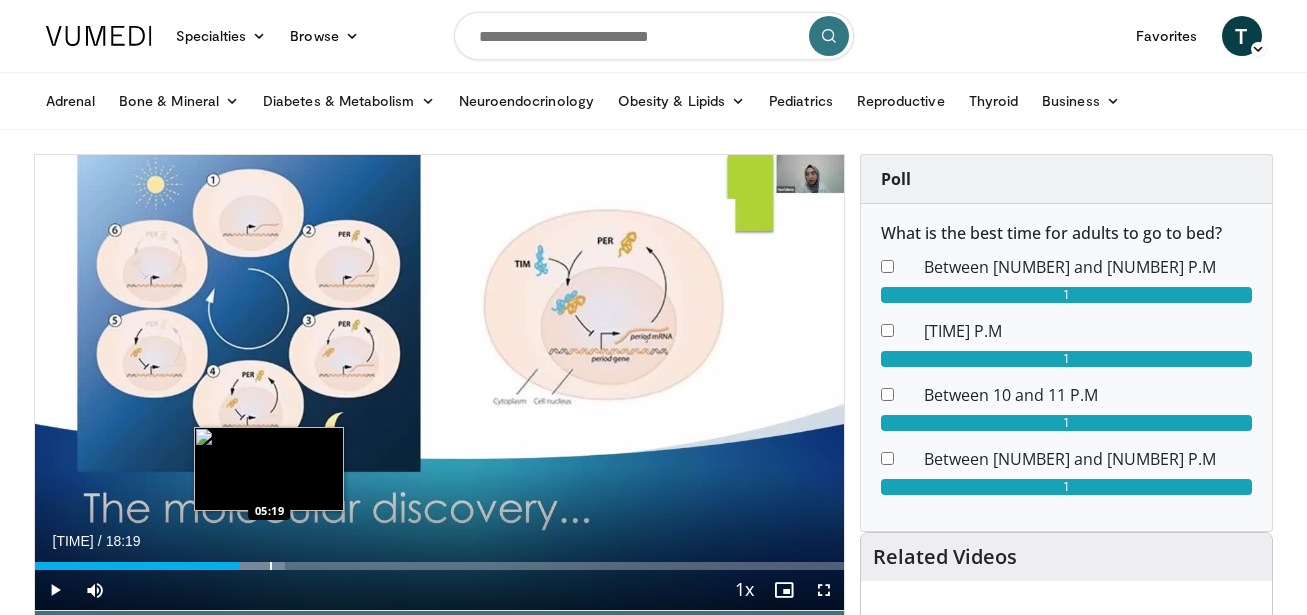 click at bounding box center [271, 566] 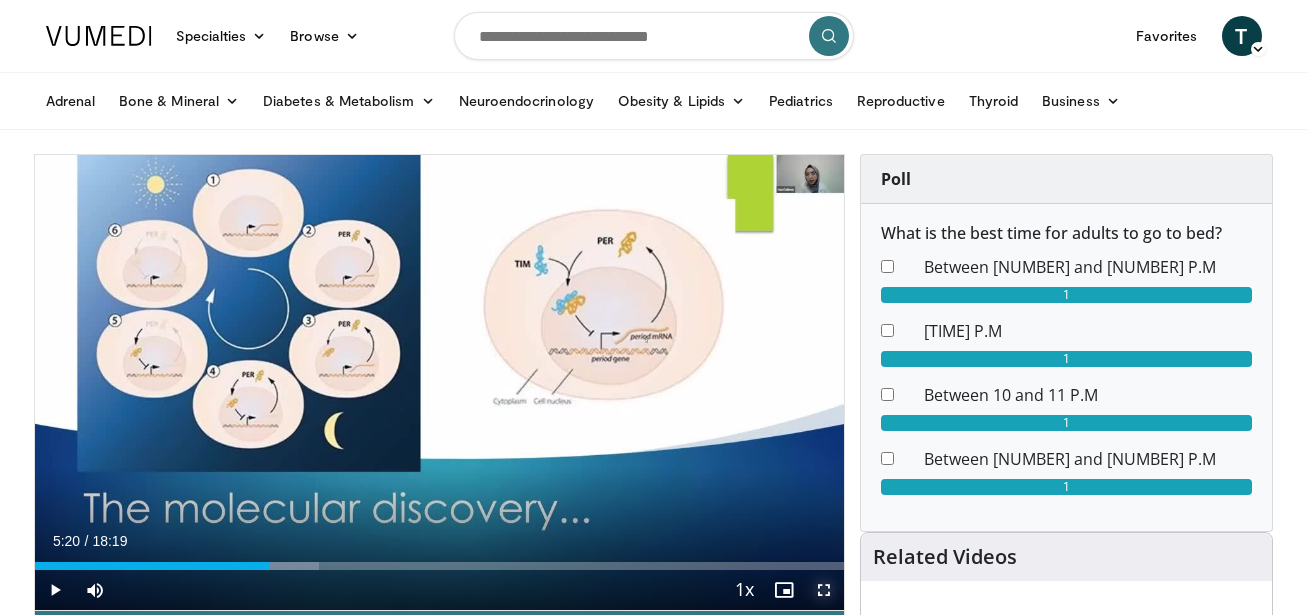 click at bounding box center (824, 590) 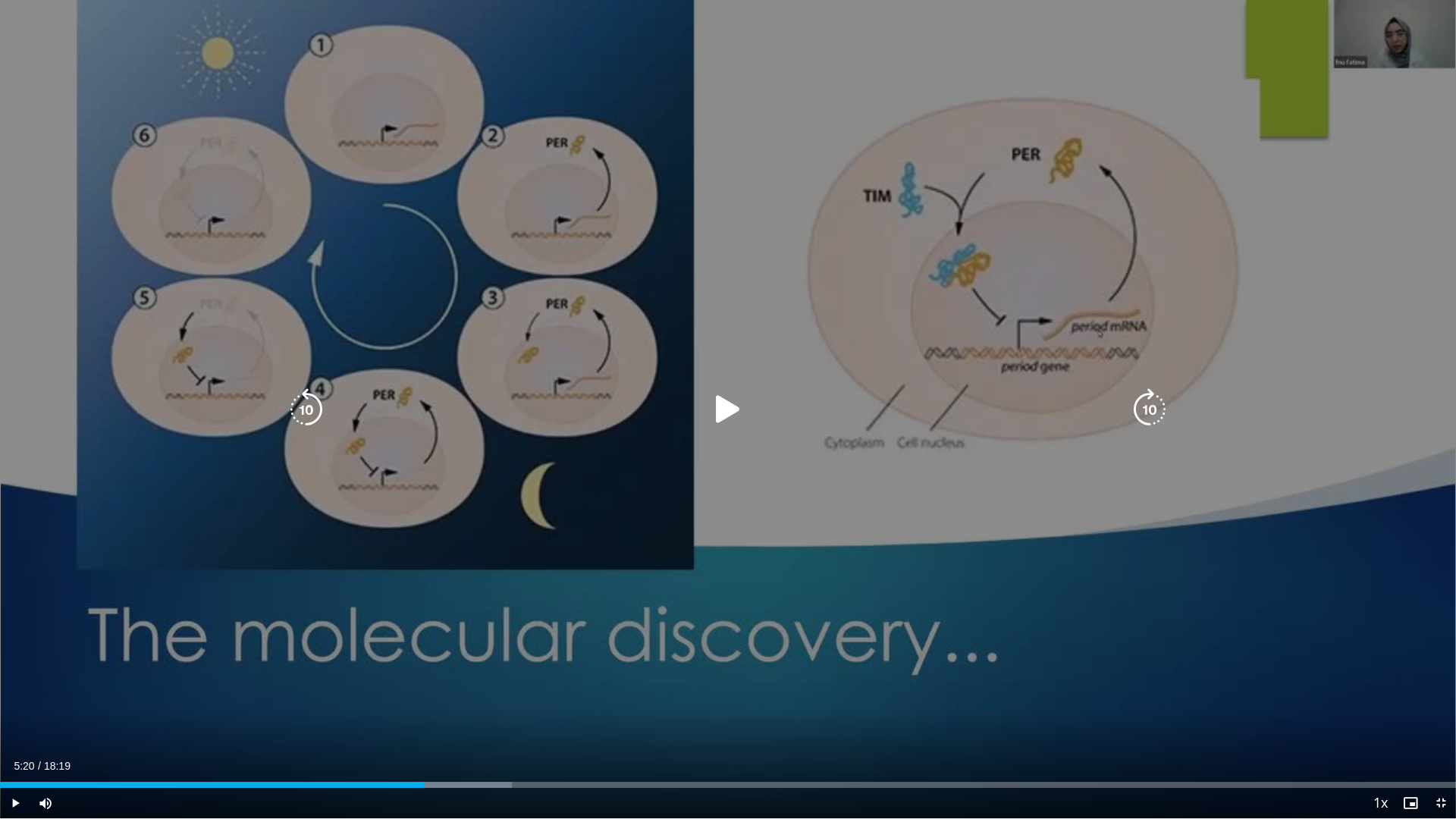 click at bounding box center (728, 410) 